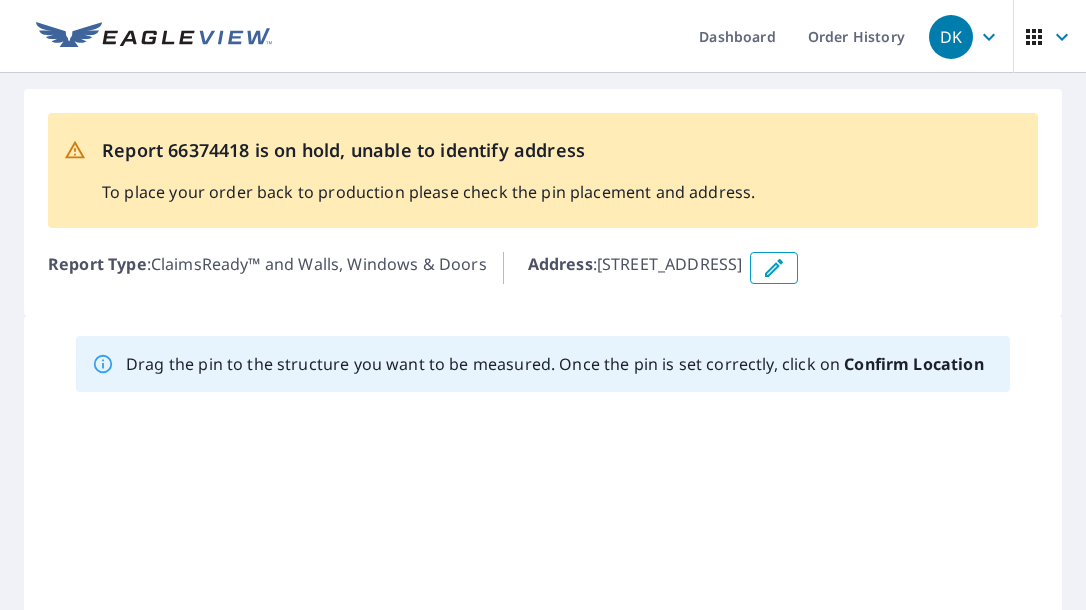 scroll, scrollTop: 0, scrollLeft: 0, axis: both 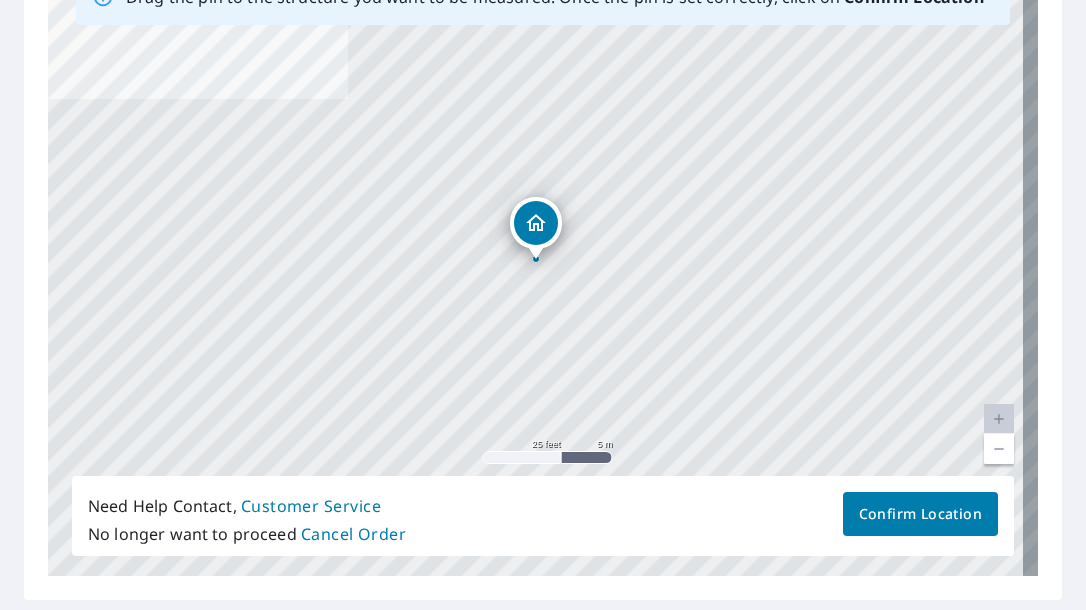 click at bounding box center [999, 449] 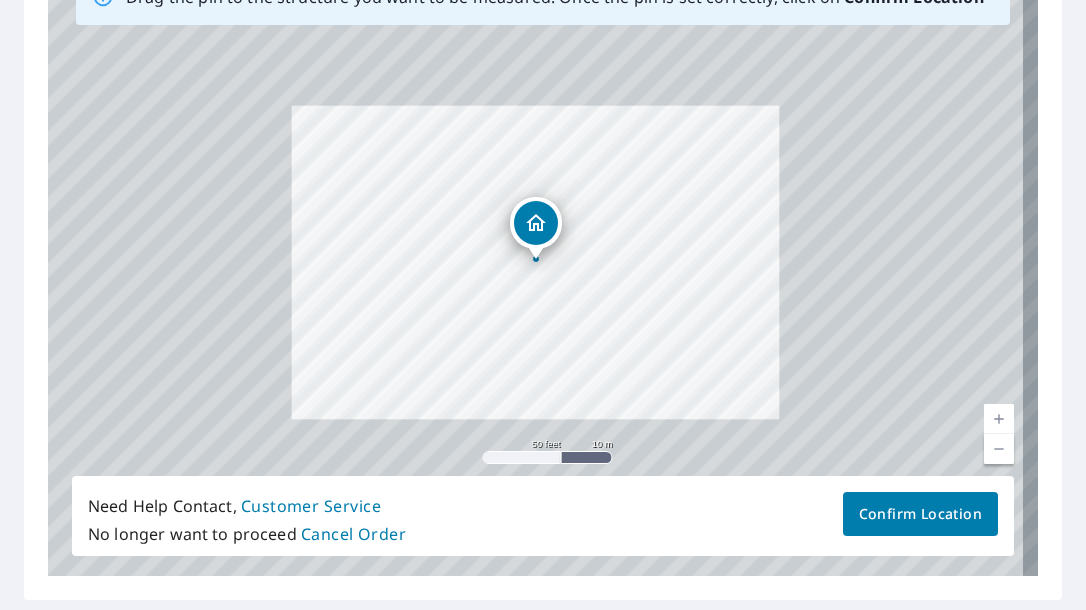 click at bounding box center (999, 449) 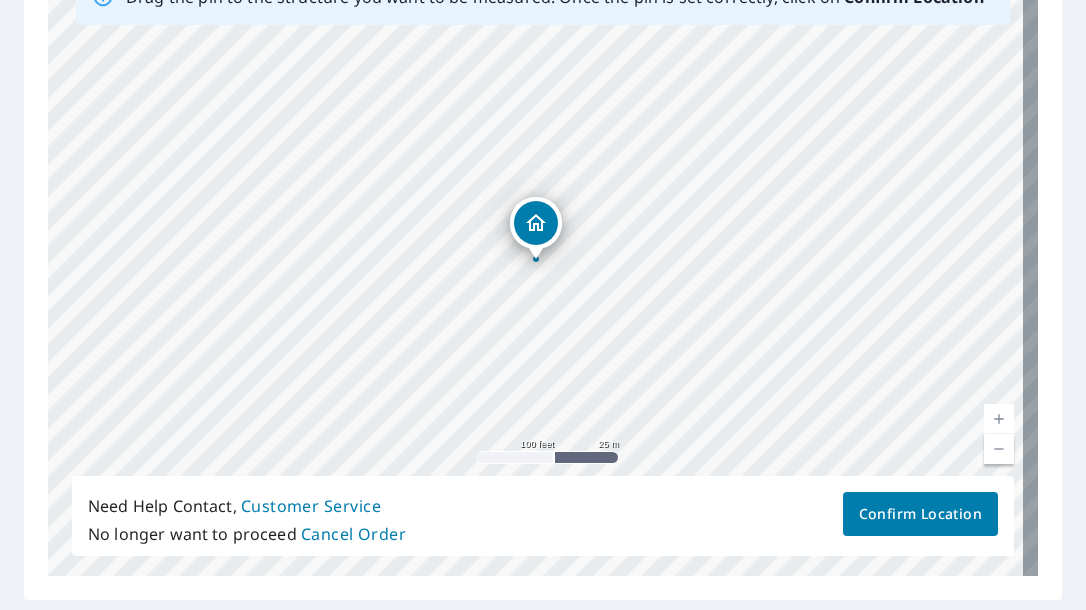 click at bounding box center (999, 449) 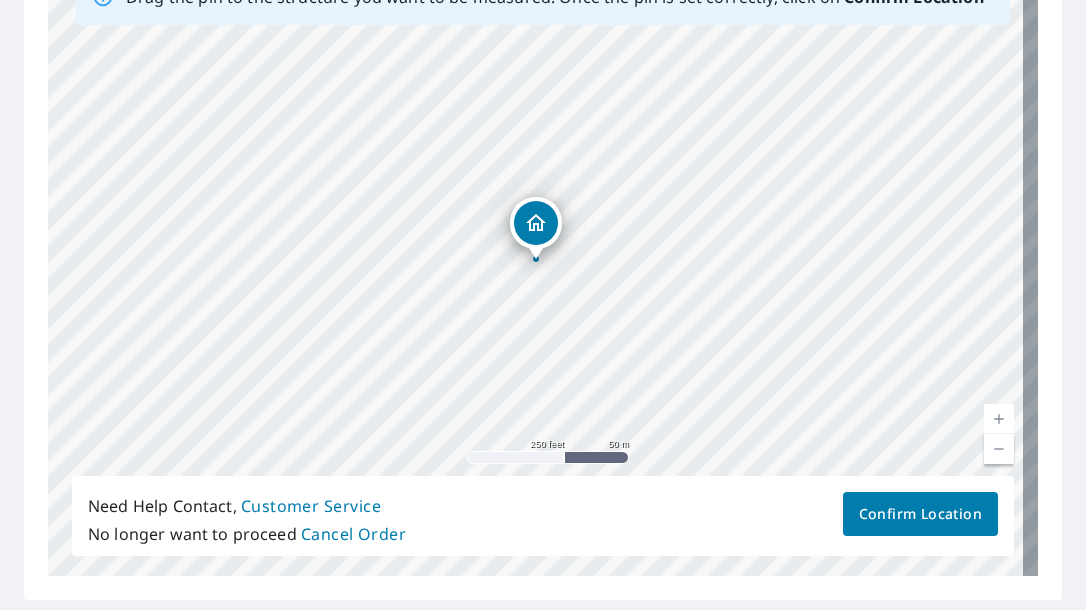 click at bounding box center (999, 449) 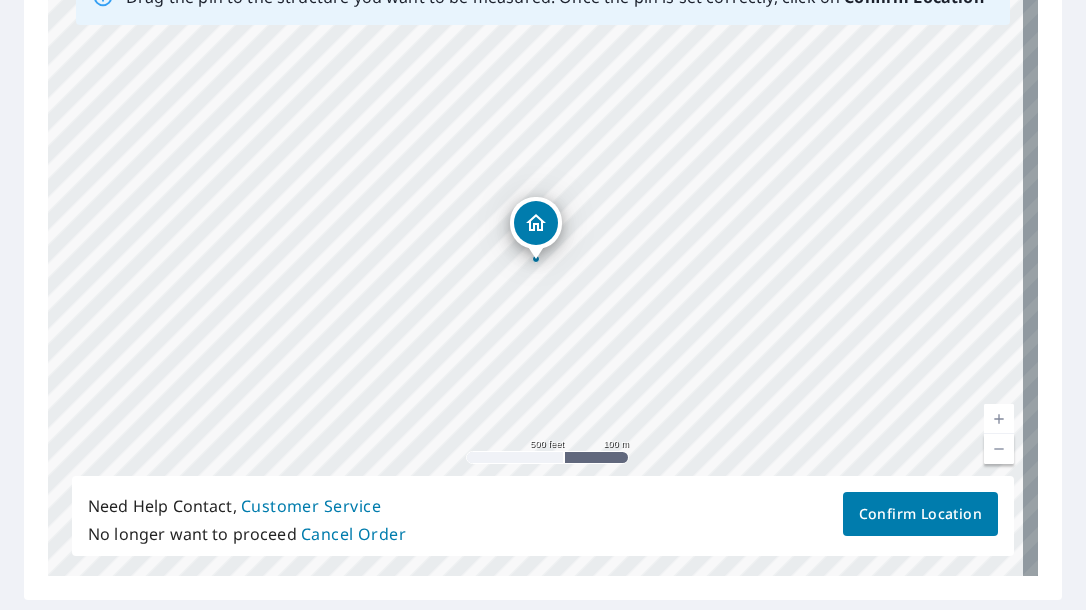 click at bounding box center (999, 419) 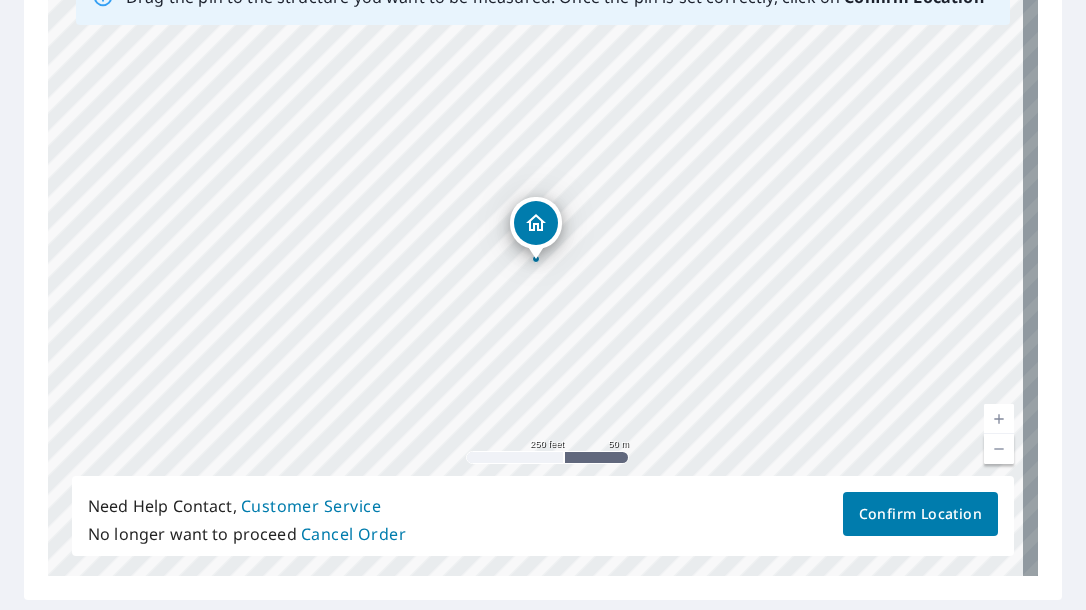 click at bounding box center [999, 419] 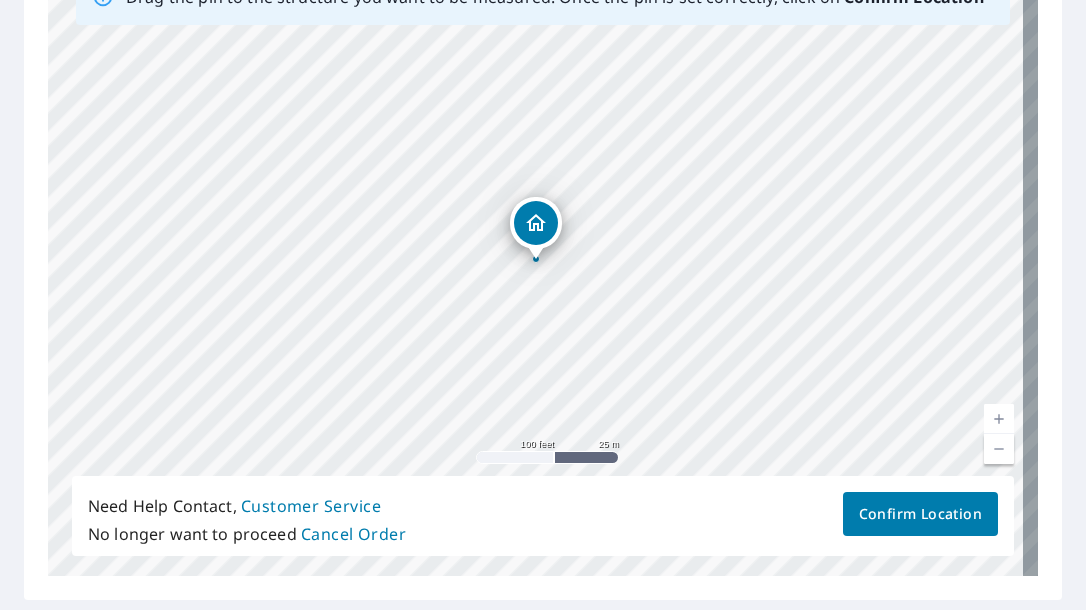click at bounding box center (999, 419) 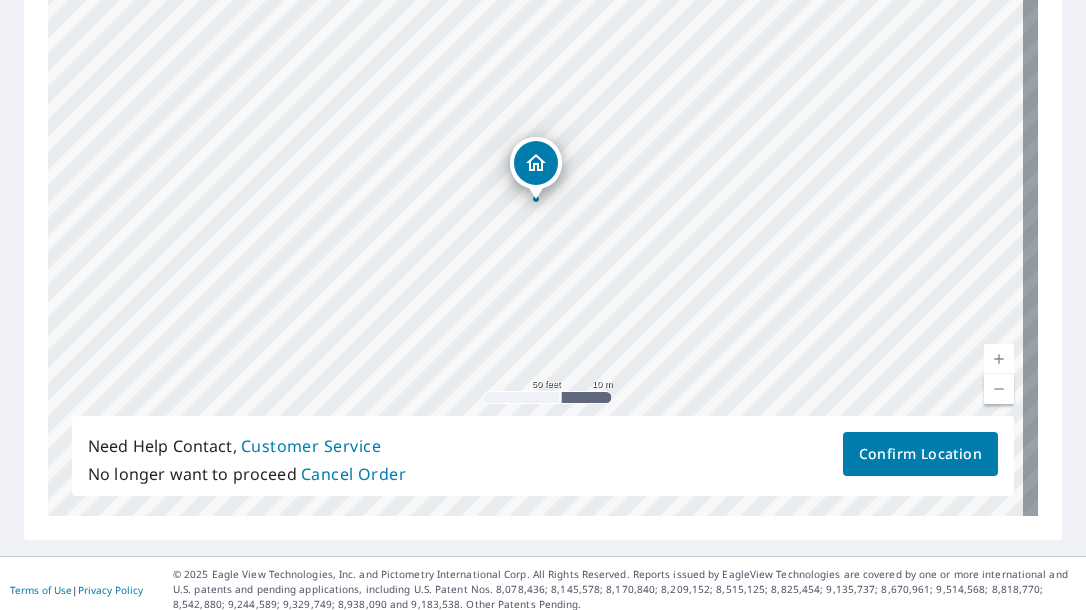 scroll, scrollTop: 401, scrollLeft: 0, axis: vertical 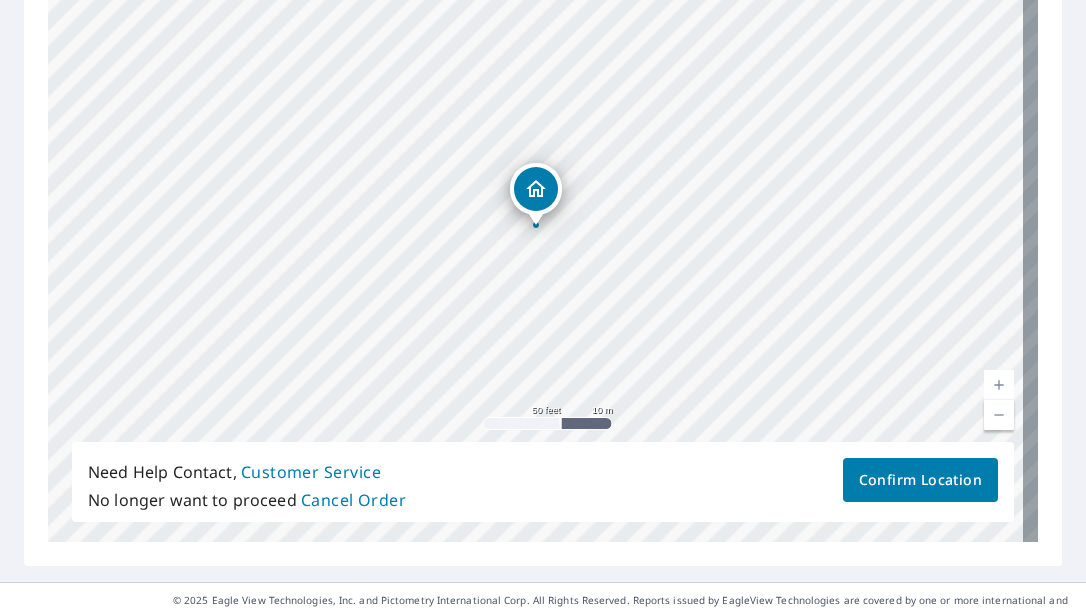 click on "44 Country Rd Rugby, ND 58368" at bounding box center [543, 228] 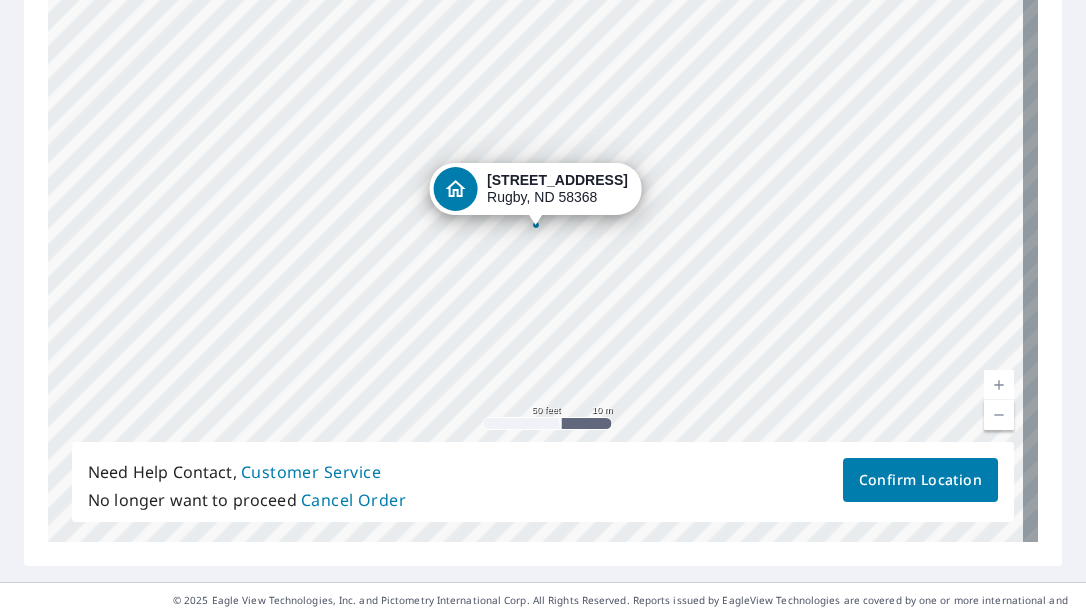 click on "44 Country Rd Rugby, ND 58368" at bounding box center (543, 228) 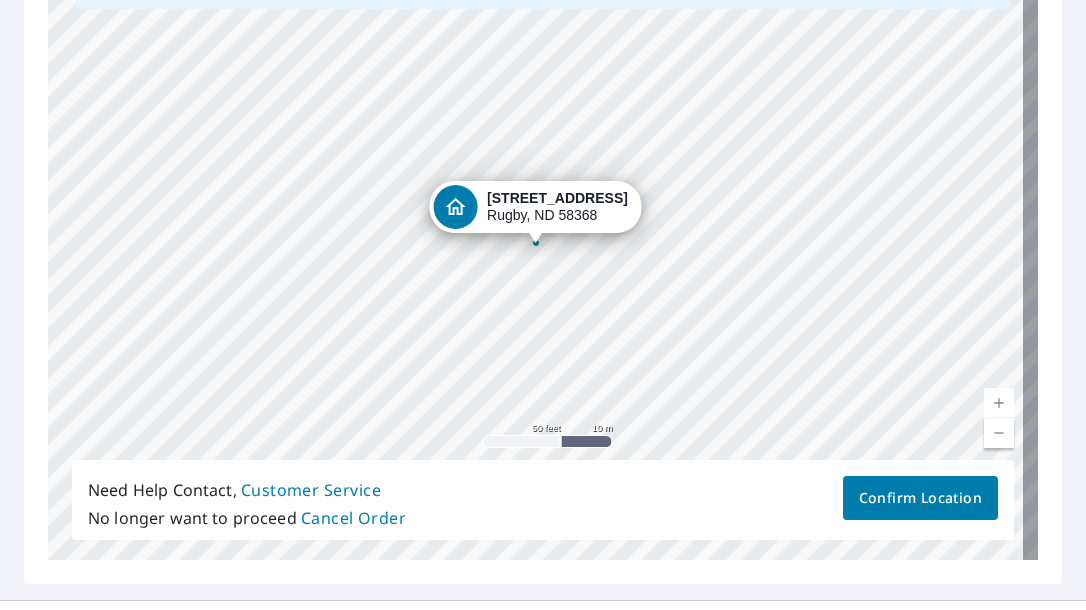 scroll, scrollTop: 438, scrollLeft: 0, axis: vertical 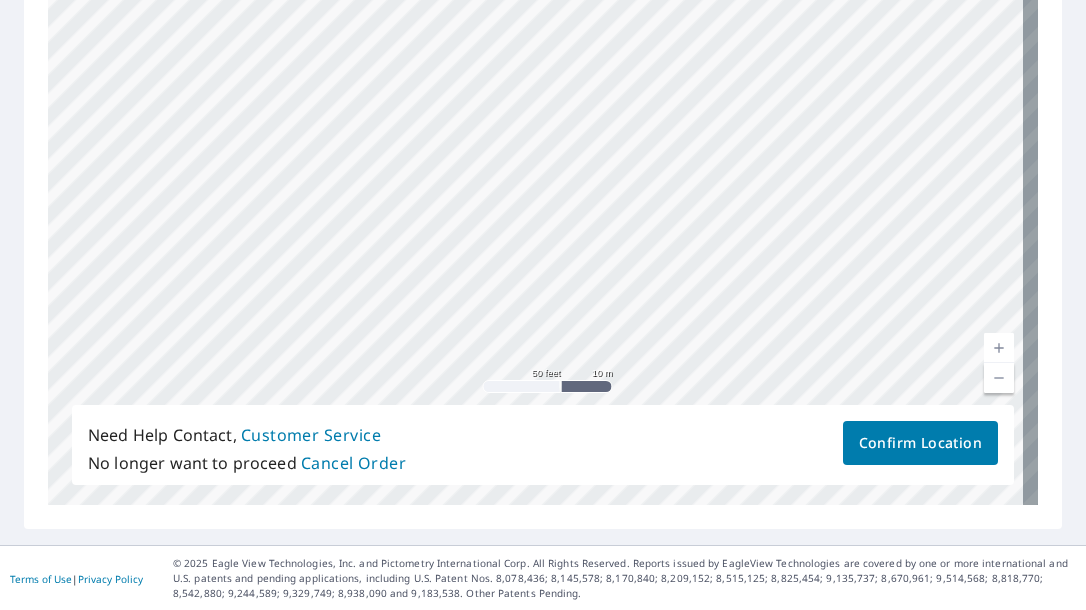 drag, startPoint x: 815, startPoint y: 321, endPoint x: 798, endPoint y: 4, distance: 317.4555 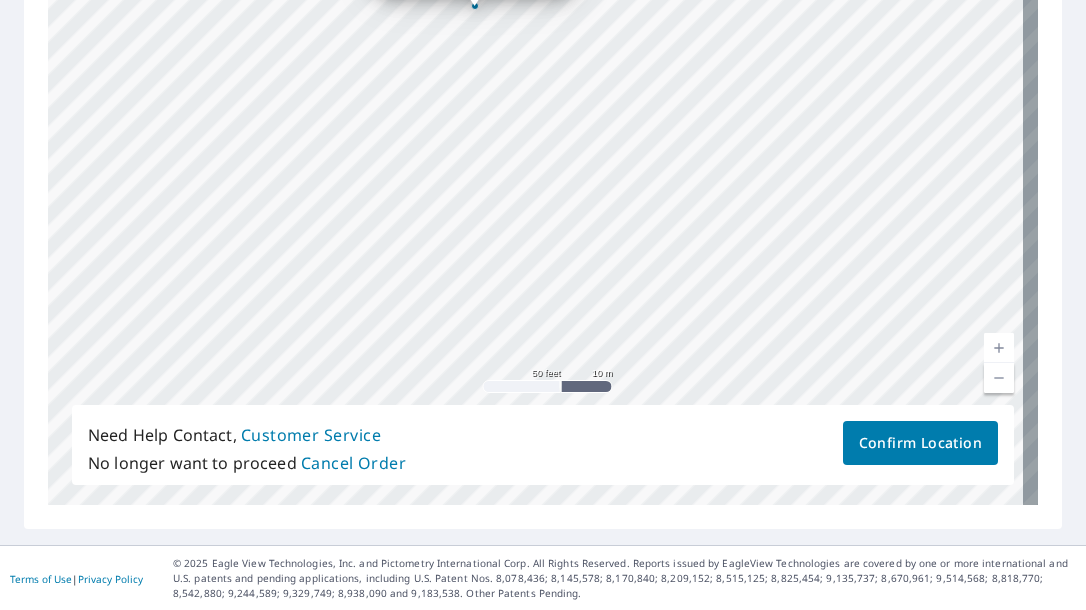 click on "44 Country Rd Rugby, ND 58368" at bounding box center (543, 191) 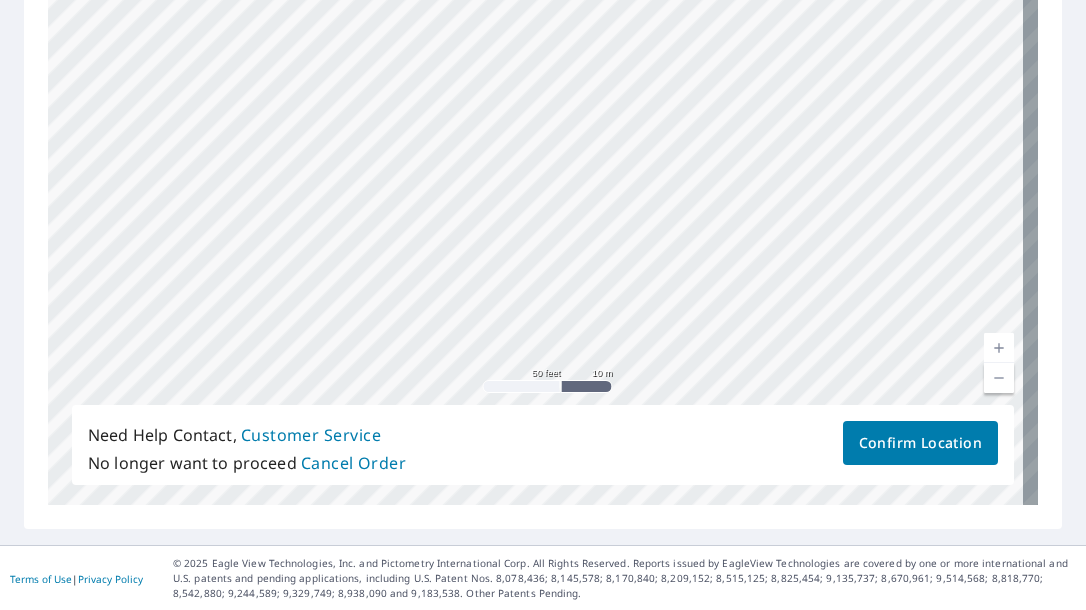 drag, startPoint x: 607, startPoint y: 249, endPoint x: 722, endPoint y: -32, distance: 303.62146 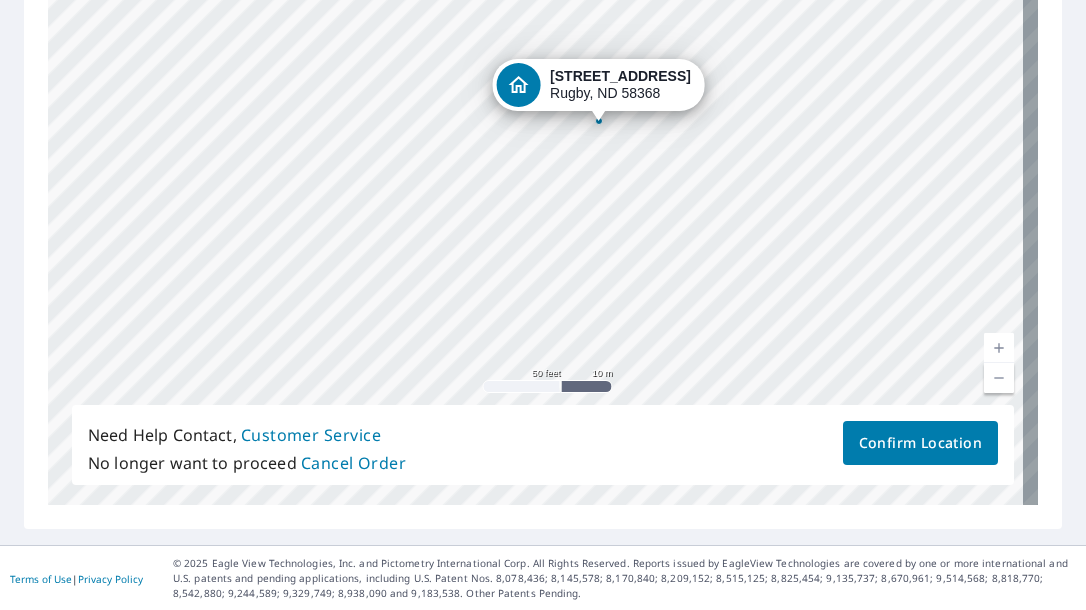 drag, startPoint x: 671, startPoint y: 164, endPoint x: 682, endPoint y: 321, distance: 157.38487 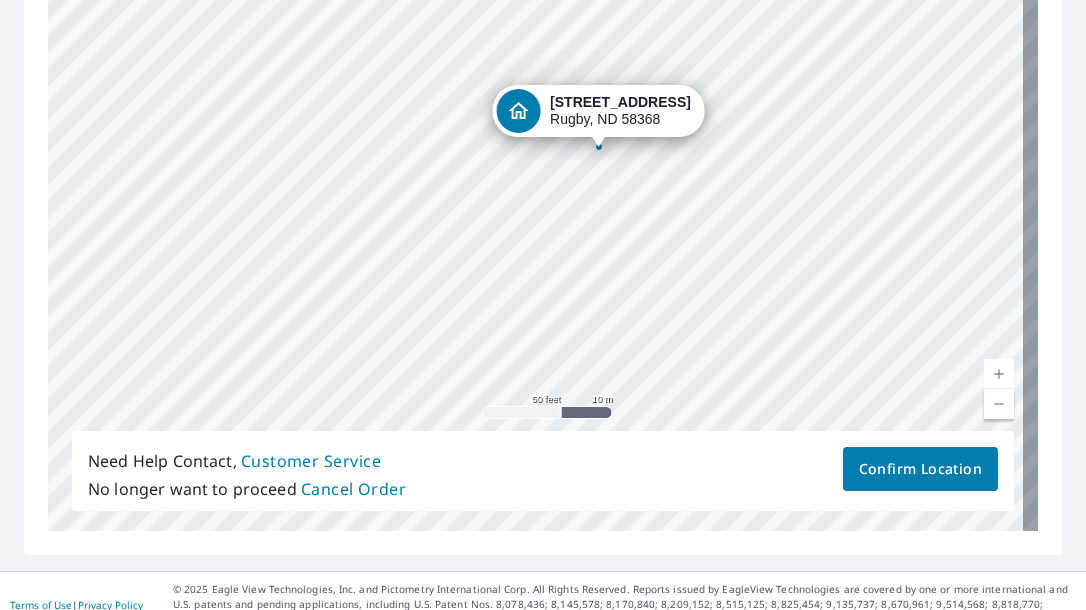 scroll, scrollTop: 438, scrollLeft: 0, axis: vertical 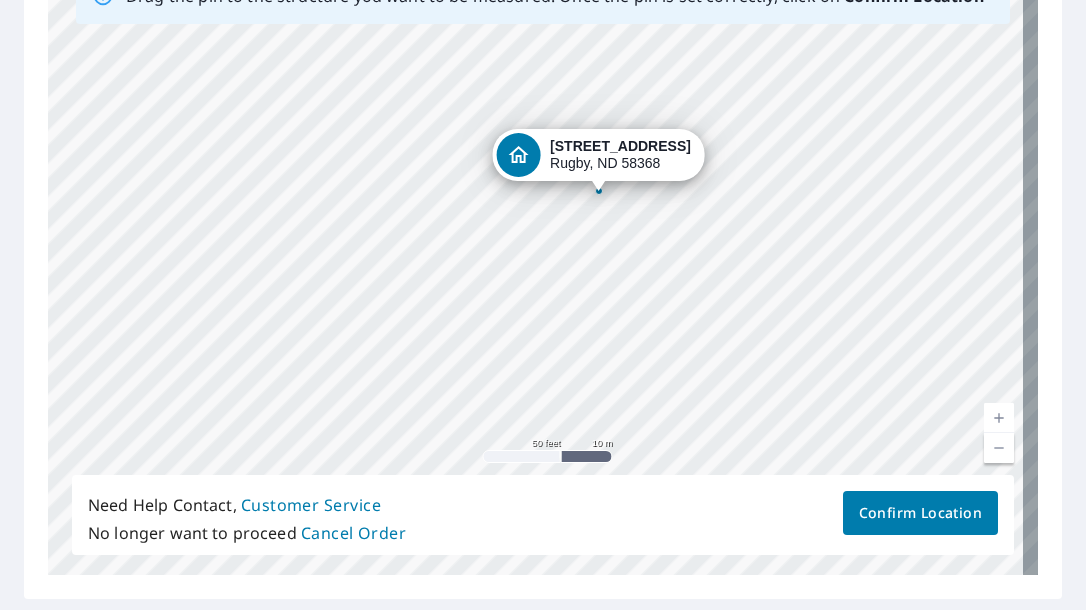click at bounding box center [999, 448] 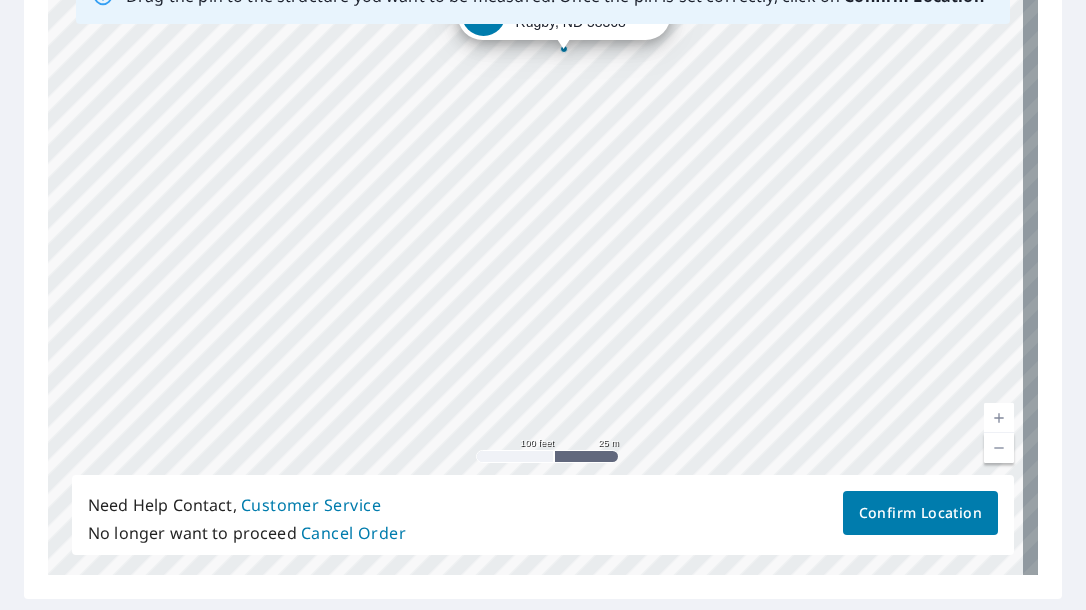 drag, startPoint x: 810, startPoint y: 399, endPoint x: 807, endPoint y: 224, distance: 175.02571 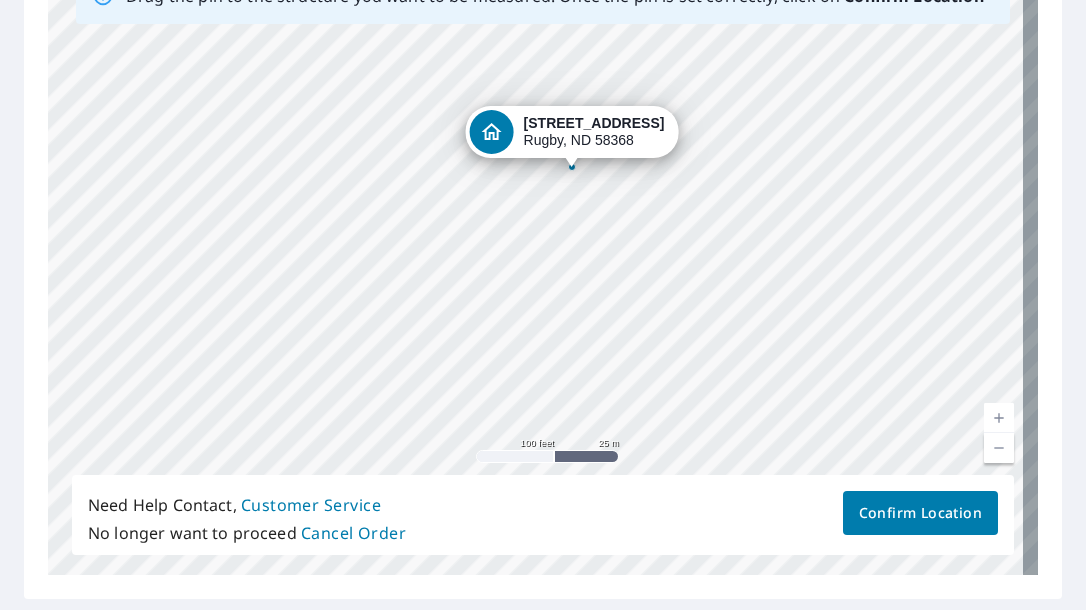 drag, startPoint x: 788, startPoint y: 173, endPoint x: 796, endPoint y: 291, distance: 118.270874 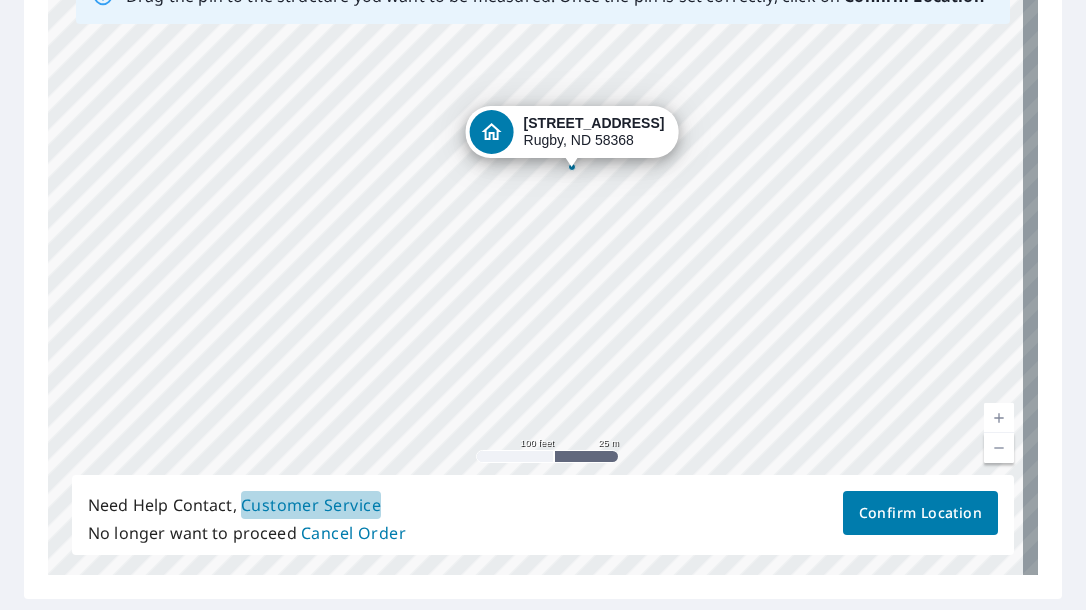 click on "Customer Service" at bounding box center [311, 505] 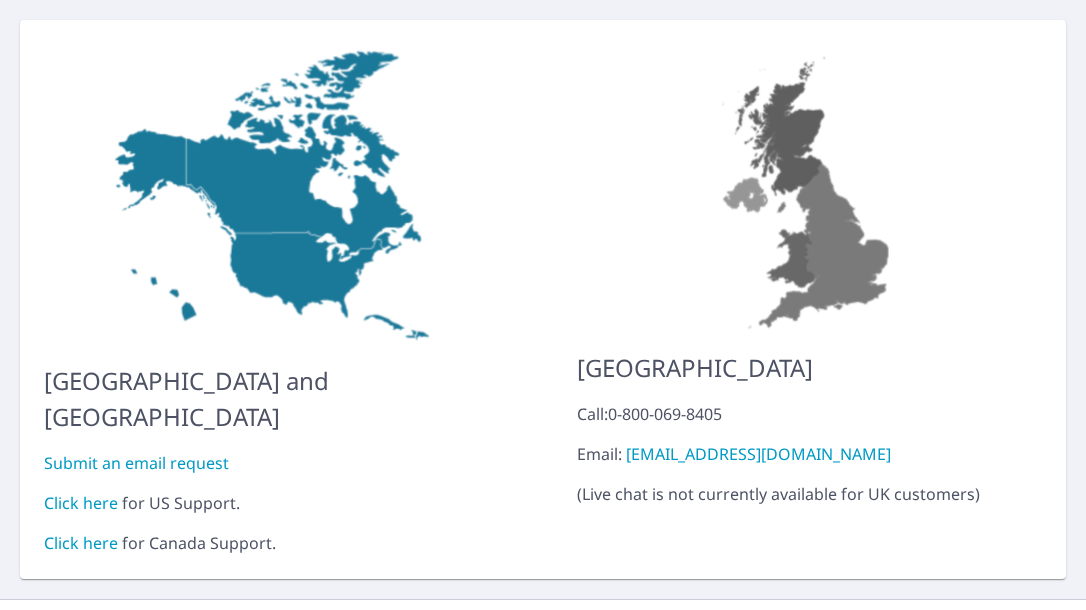 scroll, scrollTop: 186, scrollLeft: 0, axis: vertical 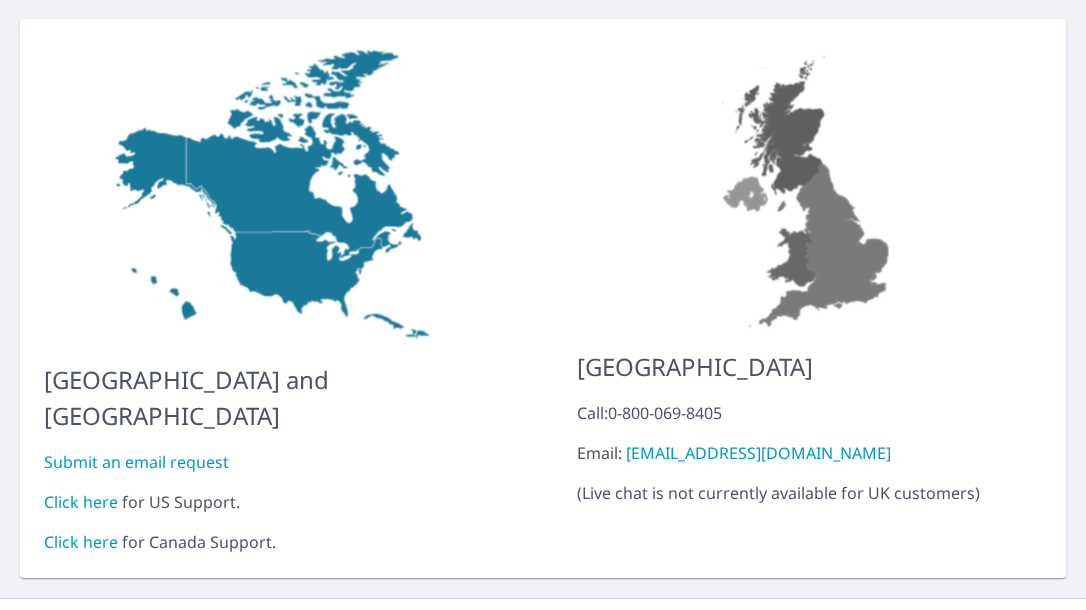 click on "Click here" at bounding box center (81, 502) 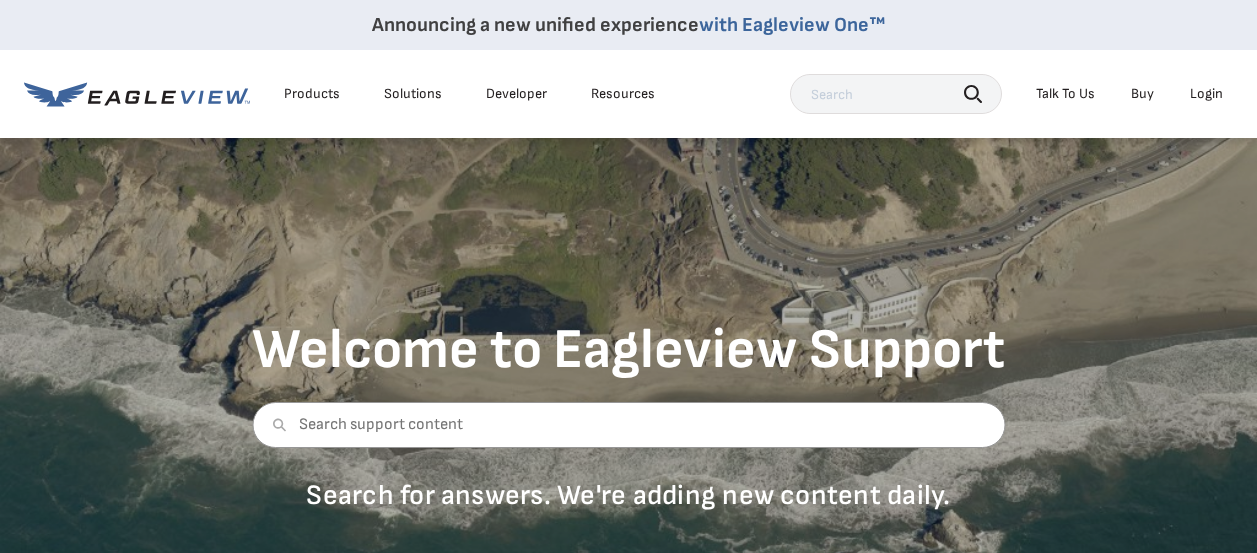 scroll, scrollTop: 0, scrollLeft: 0, axis: both 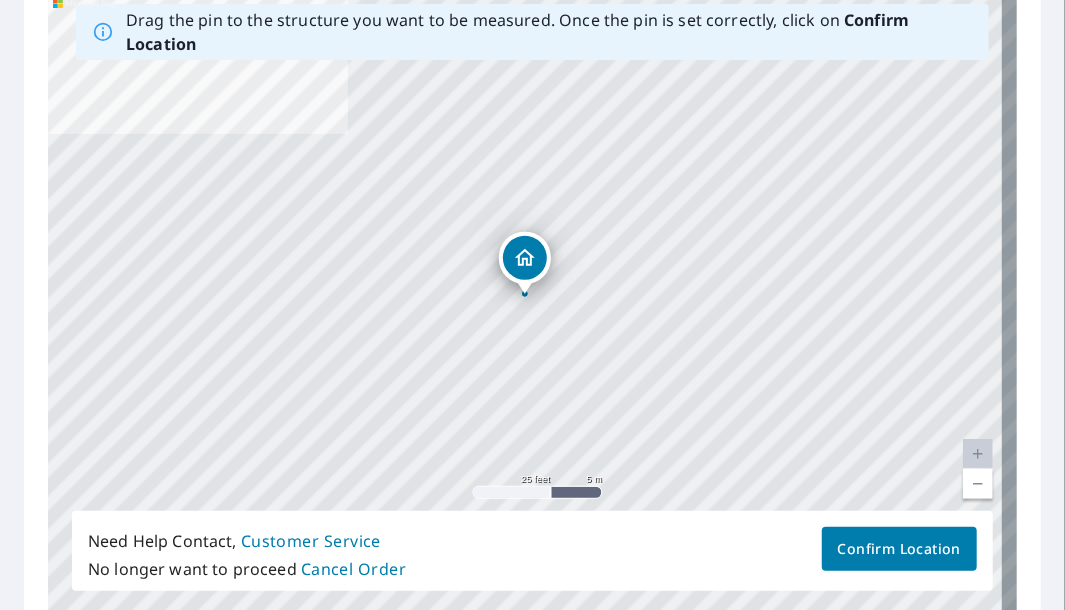 click at bounding box center (978, 484) 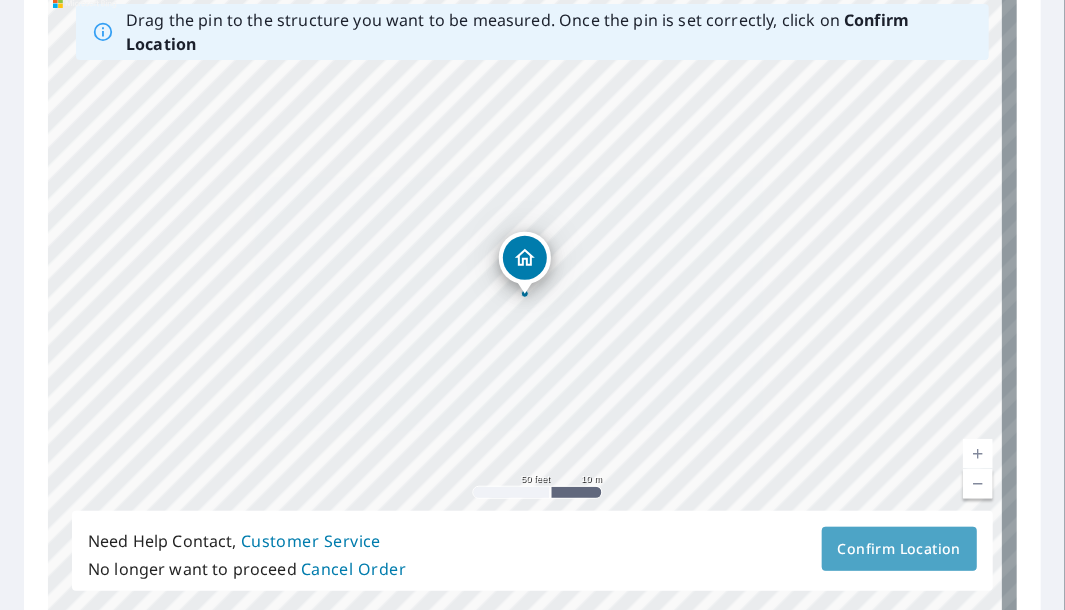 click on "Confirm Location" at bounding box center [899, 549] 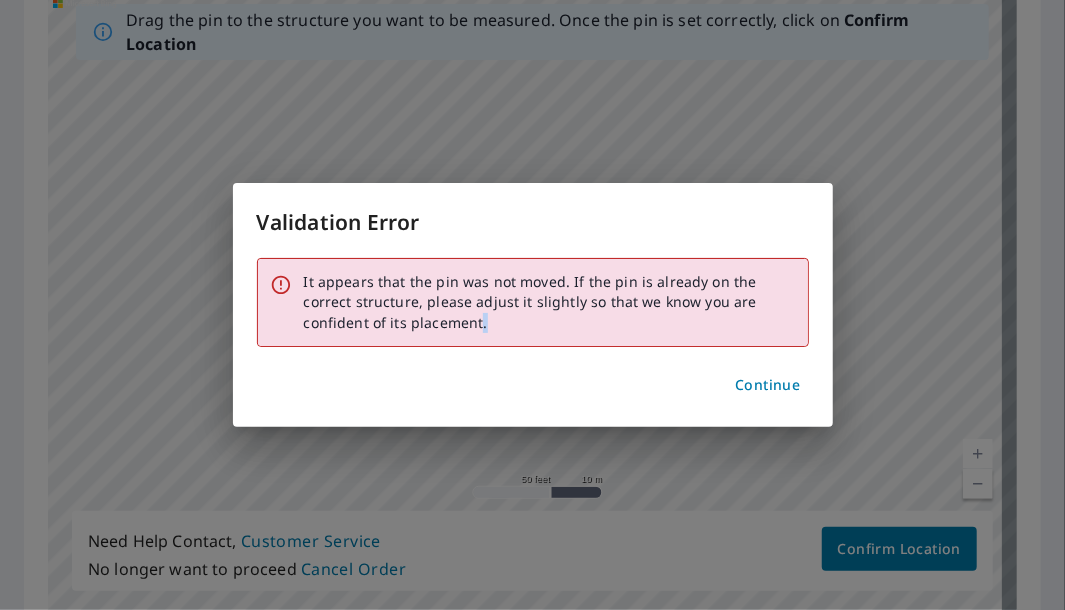 click on "Validation Error It appears that the pin was not moved. If the pin is already on the correct structure, please adjust it slightly so that we know you are confident of its placement. Continue" at bounding box center (532, 305) 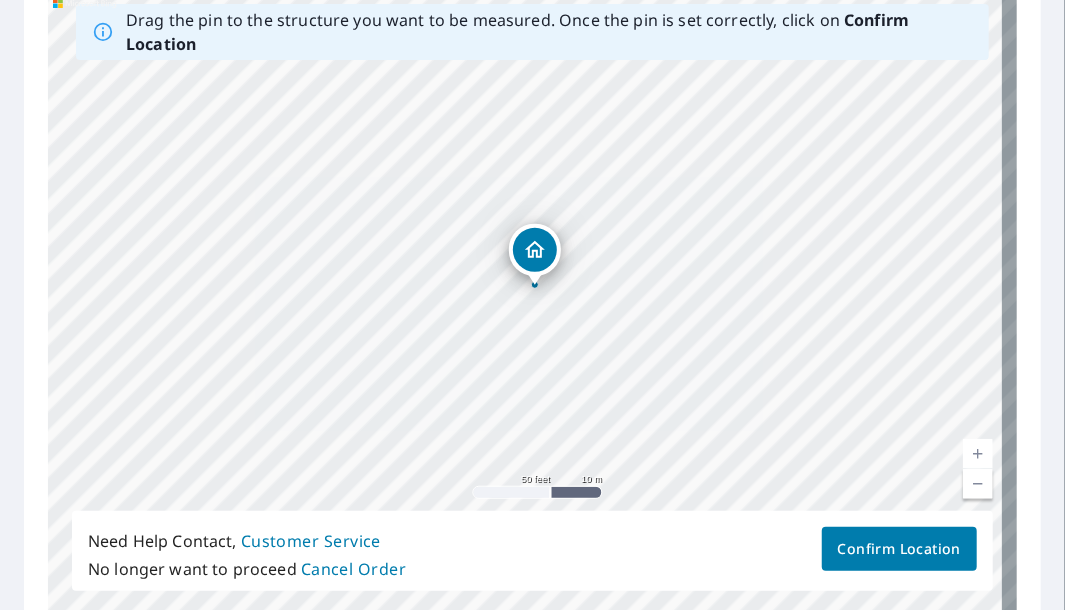drag, startPoint x: 532, startPoint y: 255, endPoint x: 542, endPoint y: 246, distance: 13.453624 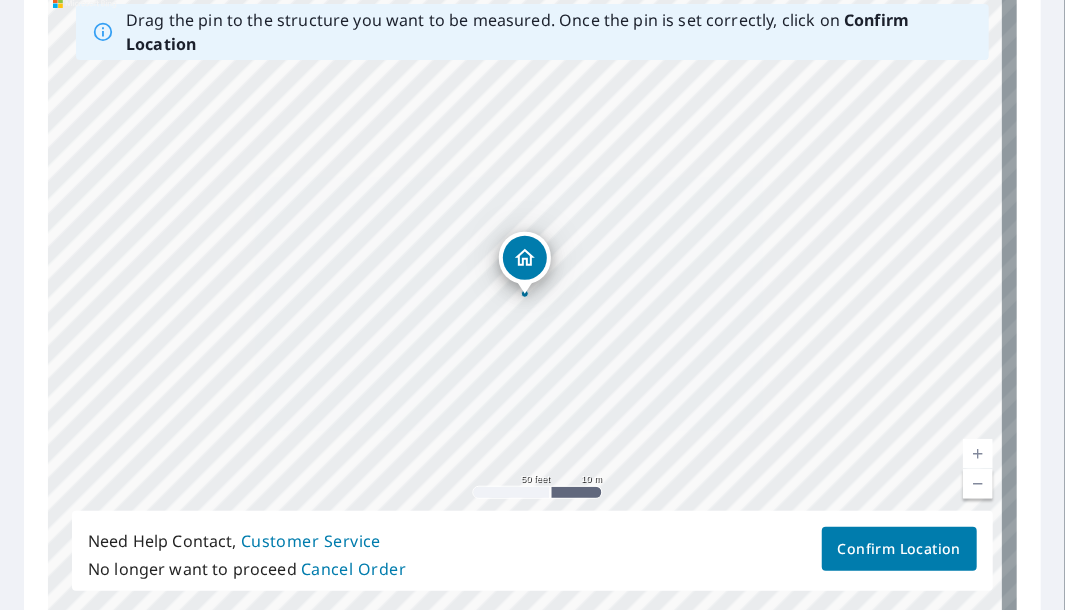 click on "Confirm Location" at bounding box center (899, 549) 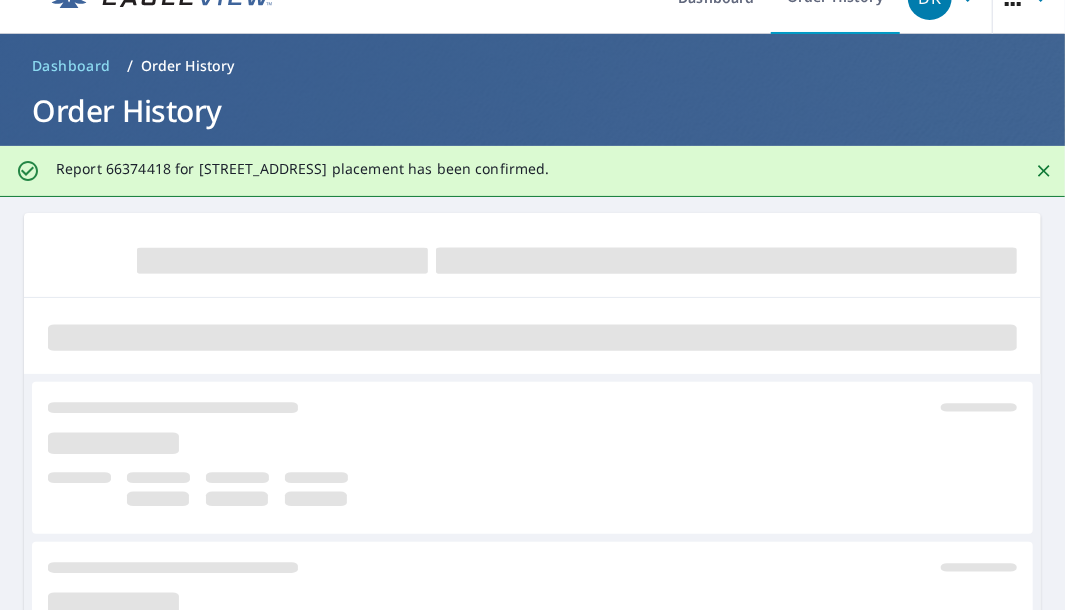 scroll, scrollTop: 0, scrollLeft: 0, axis: both 